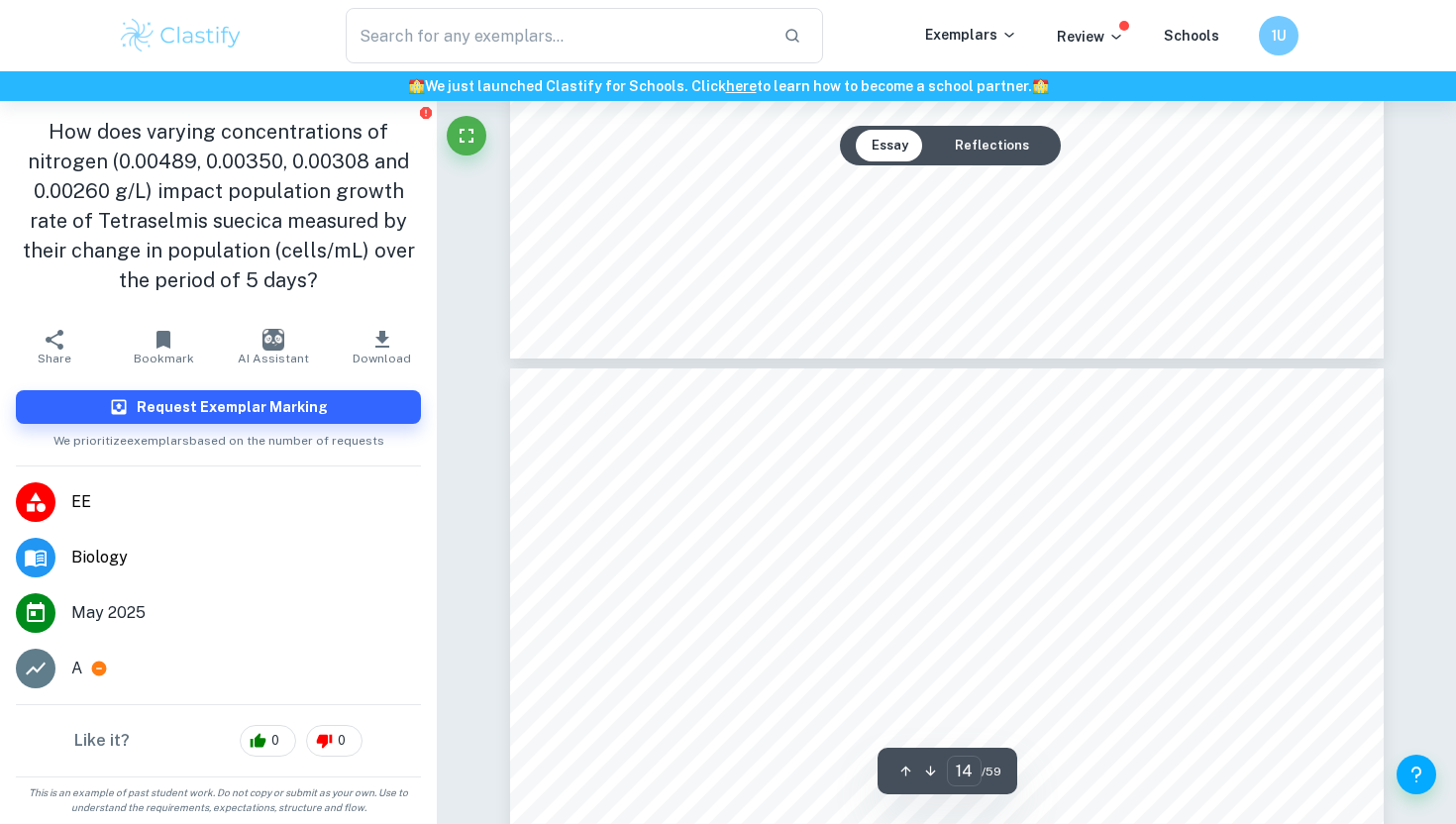 scroll, scrollTop: 16065, scrollLeft: 0, axis: vertical 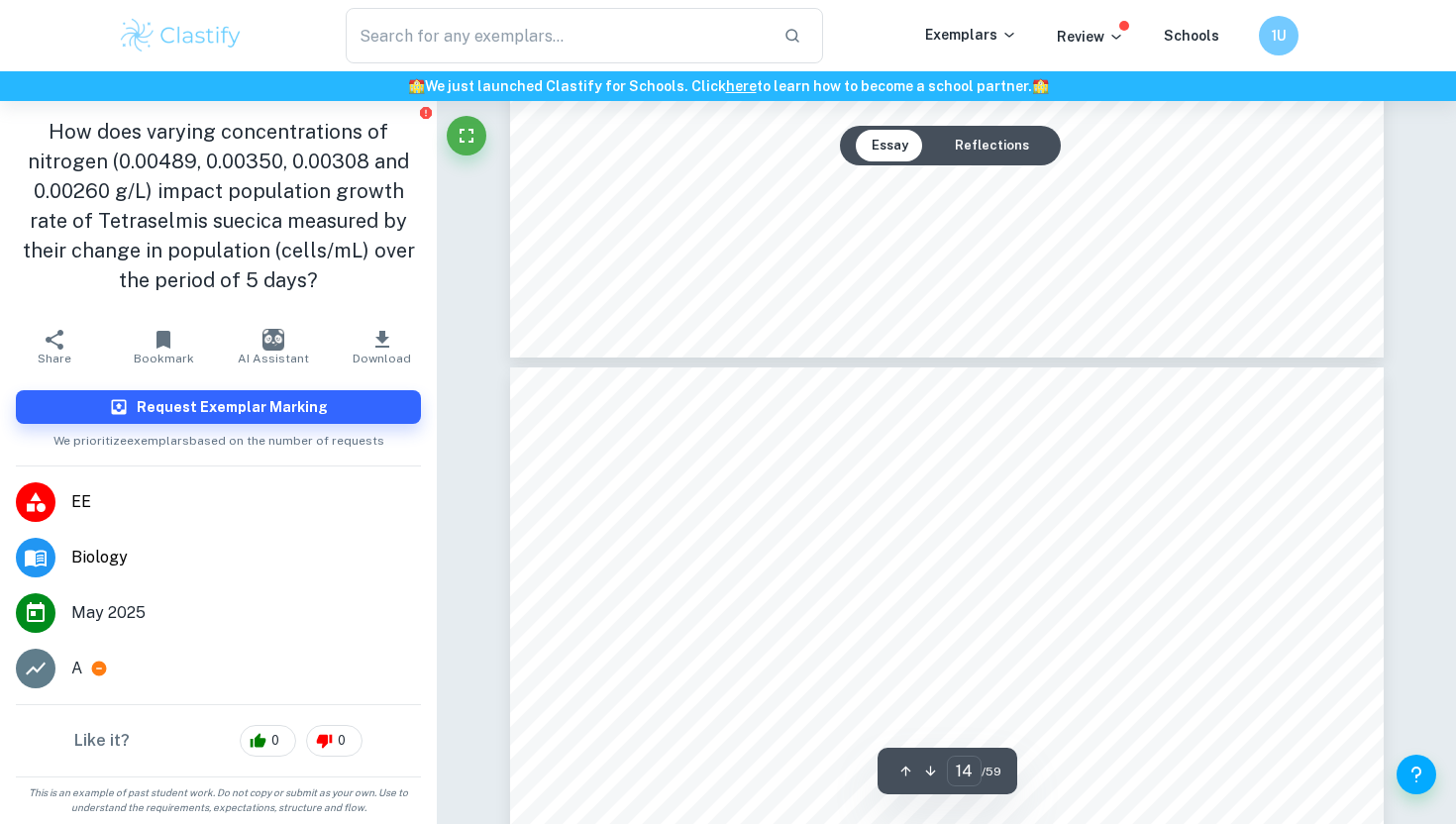 drag, startPoint x: 999, startPoint y: 598, endPoint x: 1028, endPoint y: 396, distance: 204.07107 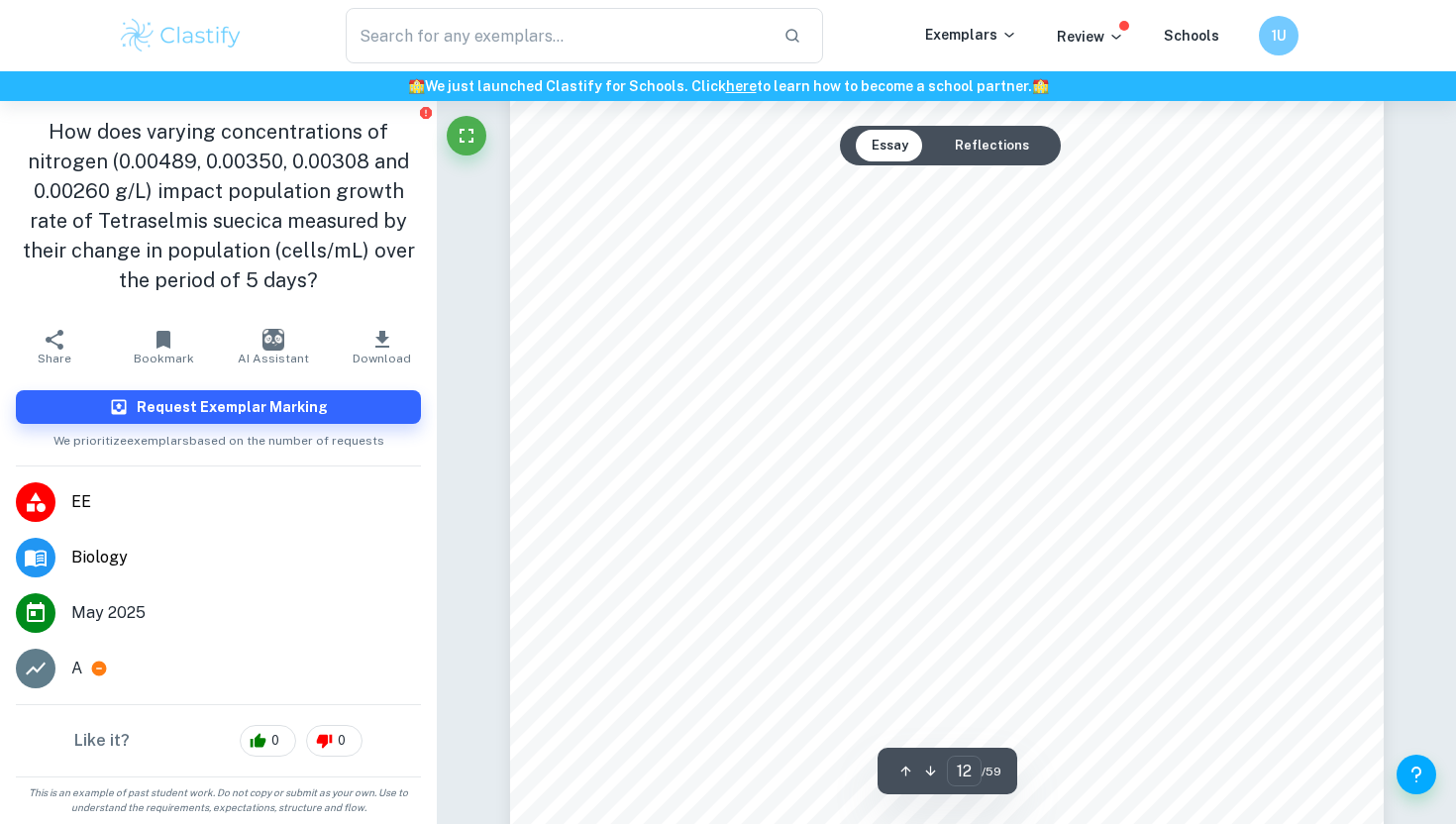 scroll, scrollTop: 13929, scrollLeft: 0, axis: vertical 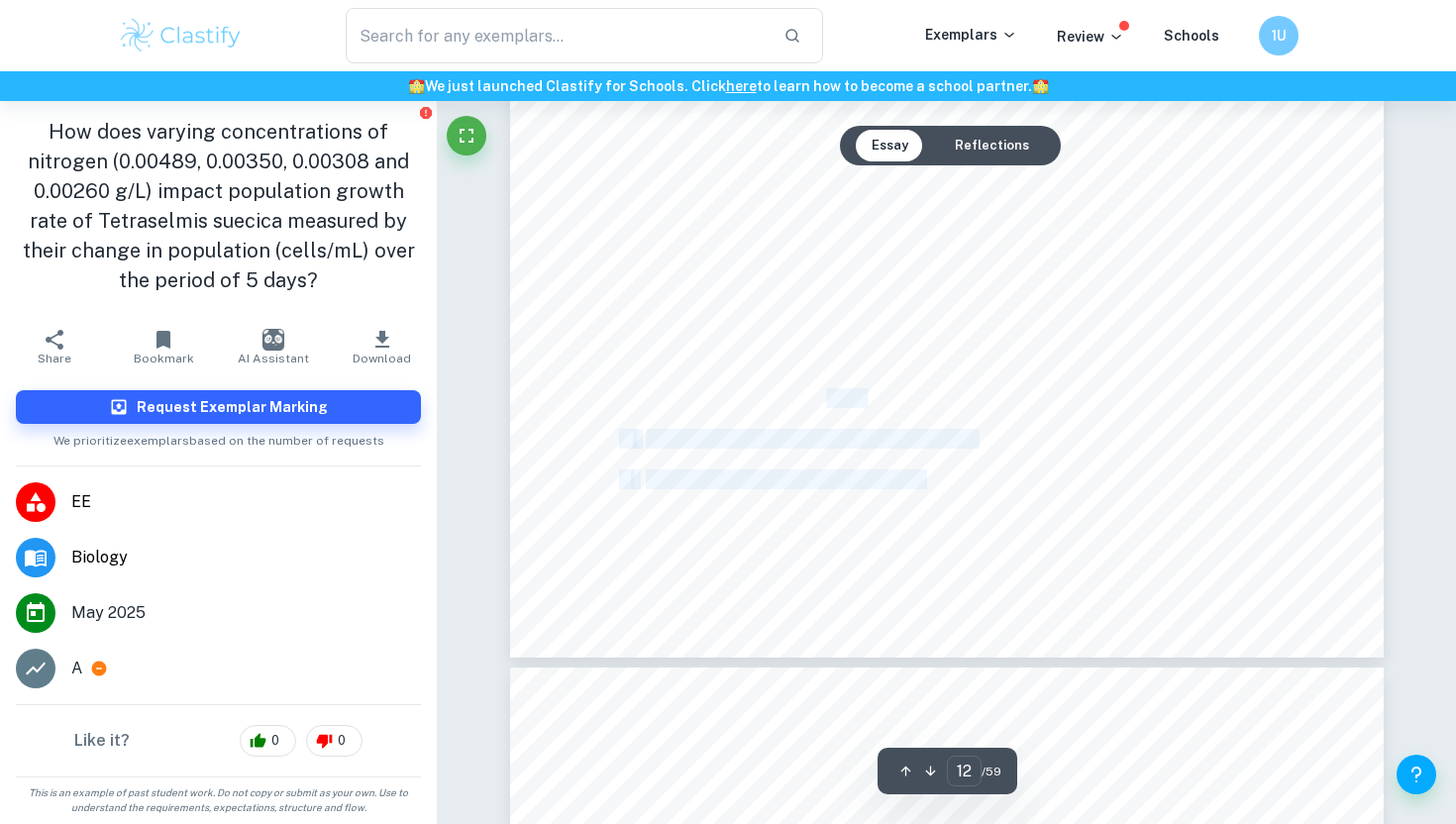 drag, startPoint x: 592, startPoint y: 330, endPoint x: 813, endPoint y: 457, distance: 254.89213 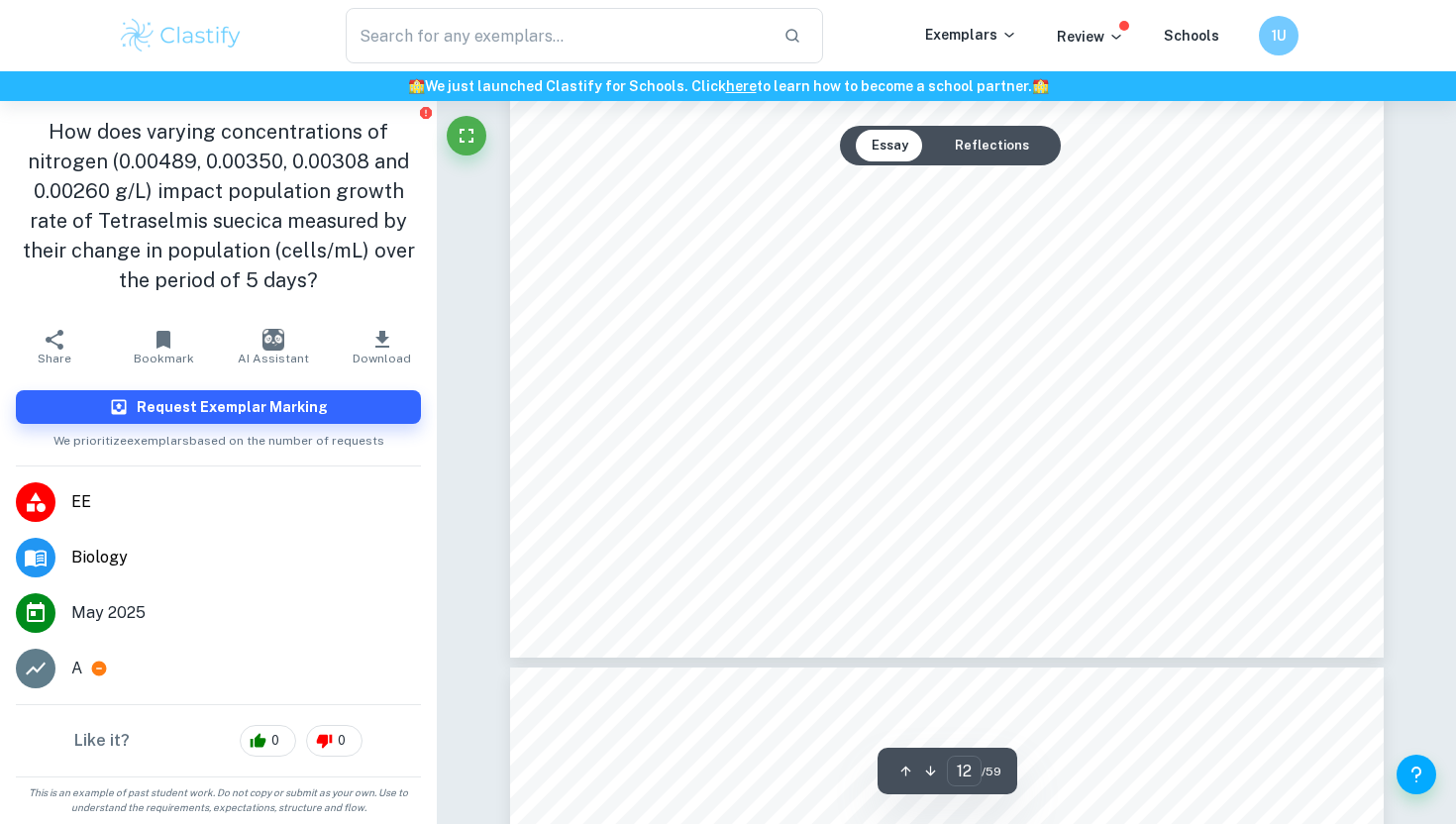 click on "Repeat a) - c) for 5 conditions, and 5 repeats each." at bounding box center (810, 440) 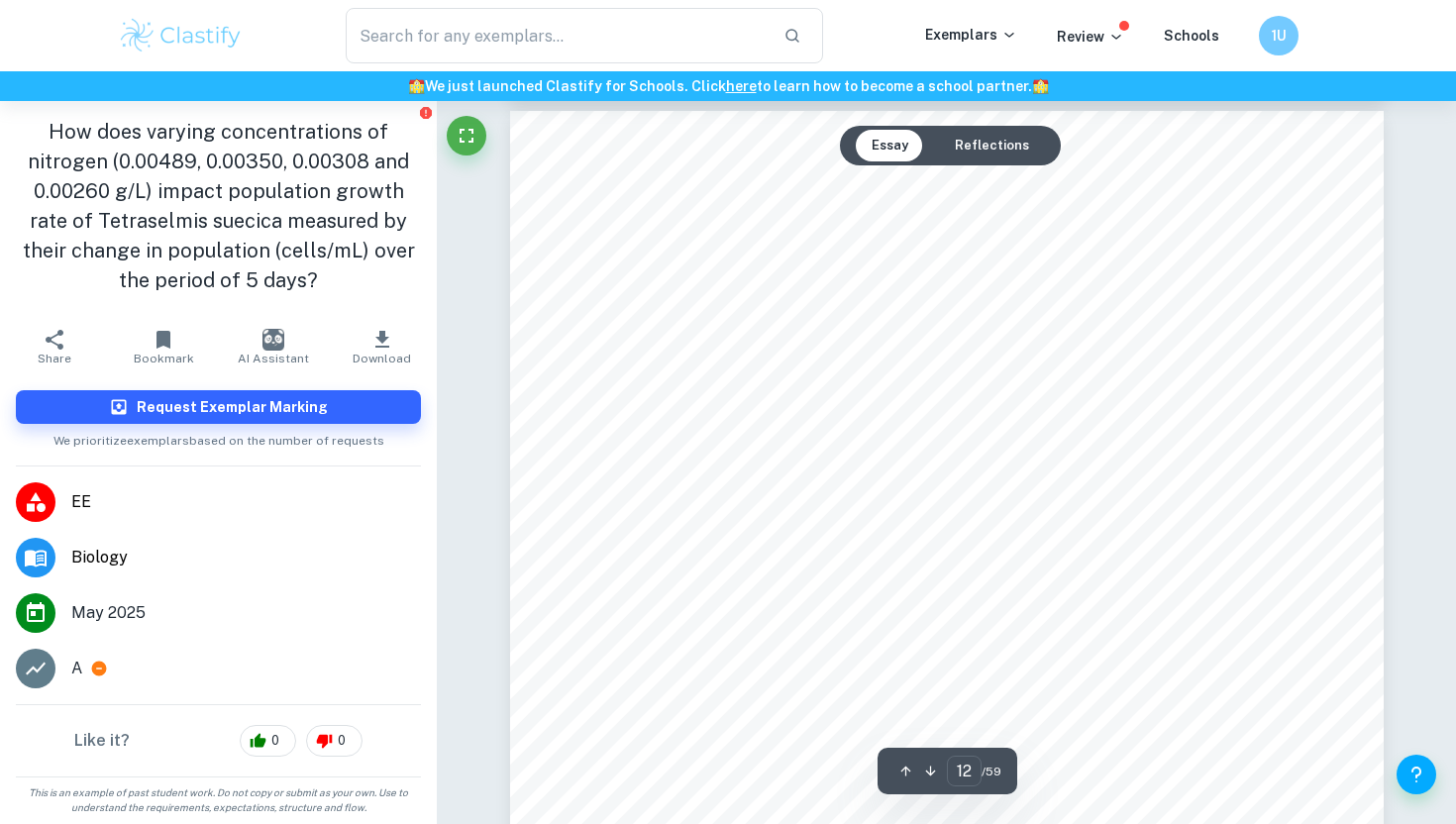 scroll, scrollTop: 13827, scrollLeft: 0, axis: vertical 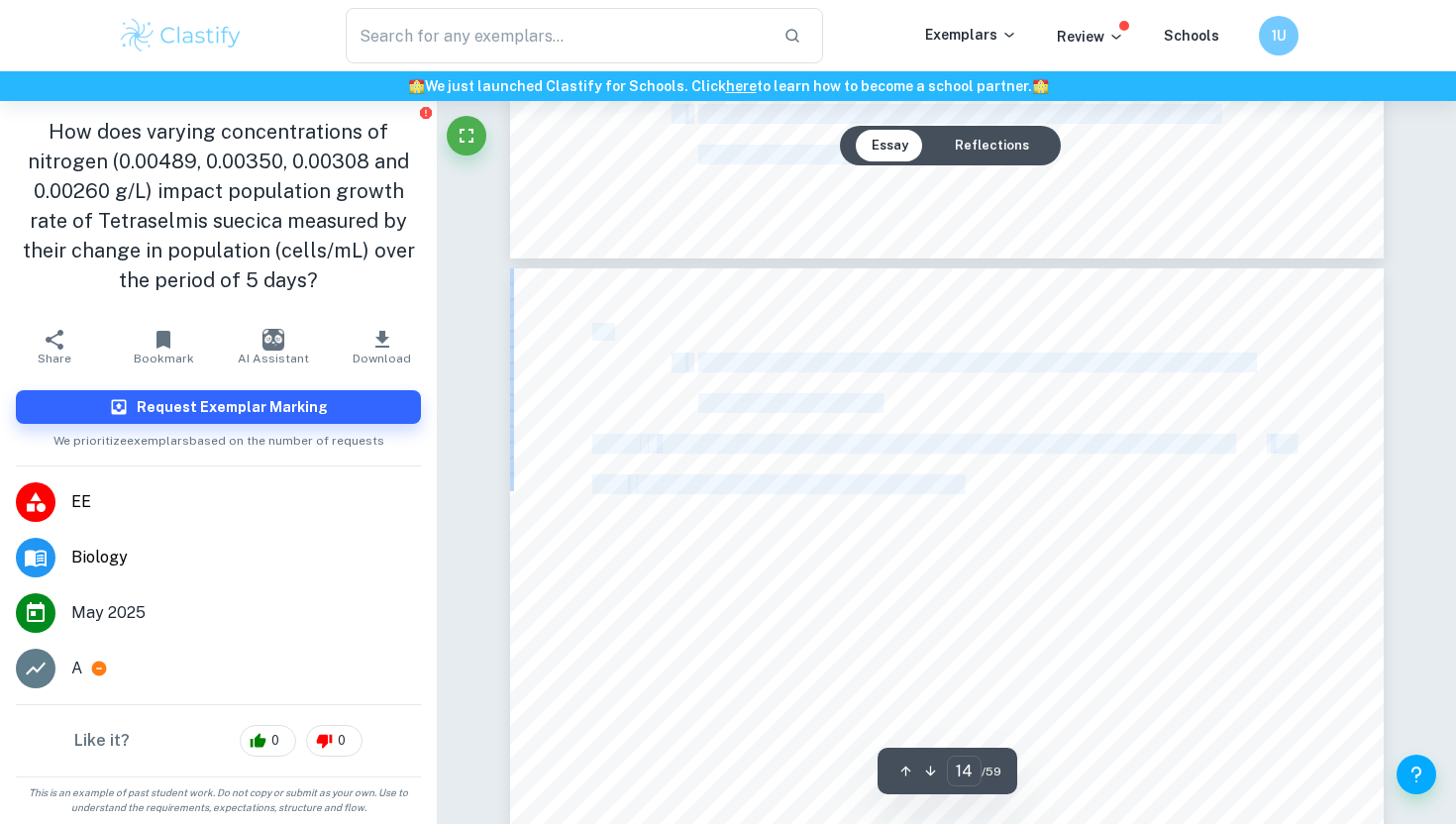 drag, startPoint x: 593, startPoint y: 434, endPoint x: 1012, endPoint y: 501, distance: 424.32299 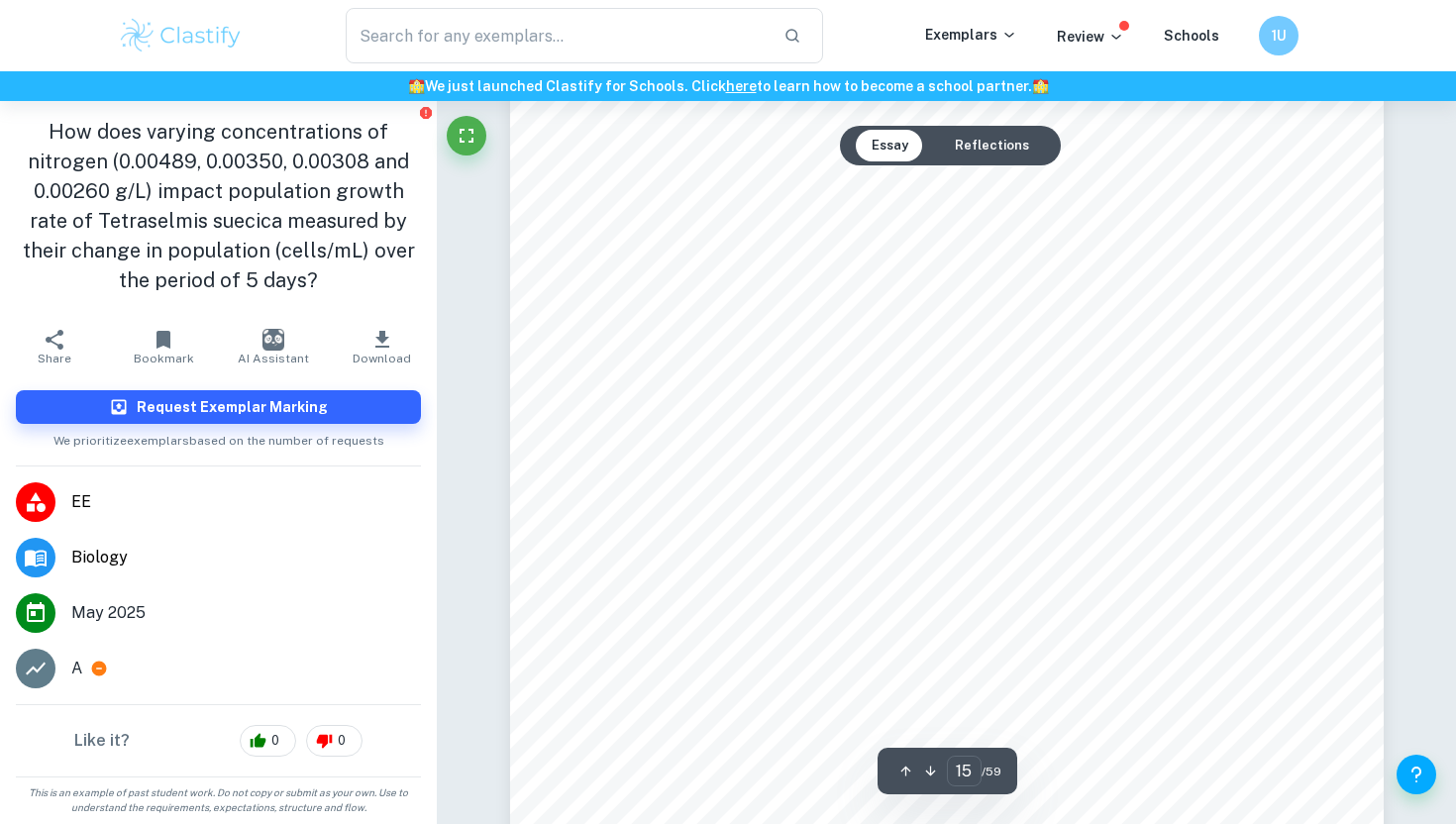 scroll, scrollTop: 17837, scrollLeft: 0, axis: vertical 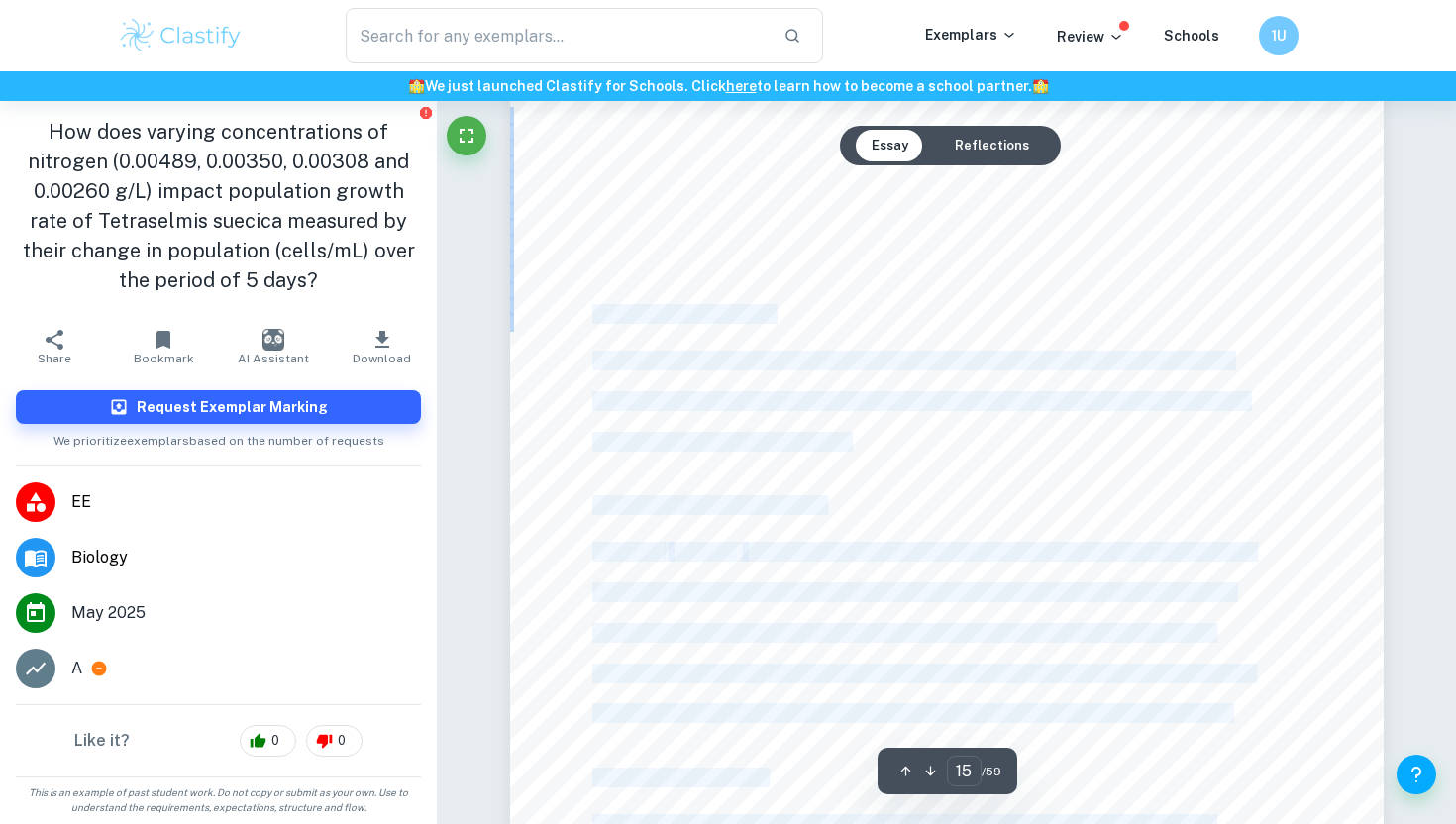 click on "15 Example: Condition A 0.0798 g/L Volume from stock Final solution concentration g/L Equation performed Stock concentration calculated g/L Mass of fertiliser(g) to be added to 100mL (stock) 10 0.3192 10x=0.3192×1500 47.88 4.788 table 2: Calculations performed to figure out the stock concentration 2.4 Ethical, Environmental and Safety consideration 2.4.1 Ethical consideration 25 plastic cups were used, and eventually disposed of. Efforts were made to minimise the waste, however it is acknowledged that use of disposable plastic contributes to environmental concerns. It was recycled following the local rules. 2.4.2 Environmental consideration Sample of T. suecica was sourced from a pre-grown lab culture, ensuring that no indirect harm was done on the environment. However, at the conclusion of the experiment, the cultures were found with unidentified bacterial strains. To prevent potential impact on the natural environment, the 2.4.3 Safety consideration gloves were used to ensure safety." at bounding box center [947, 457] 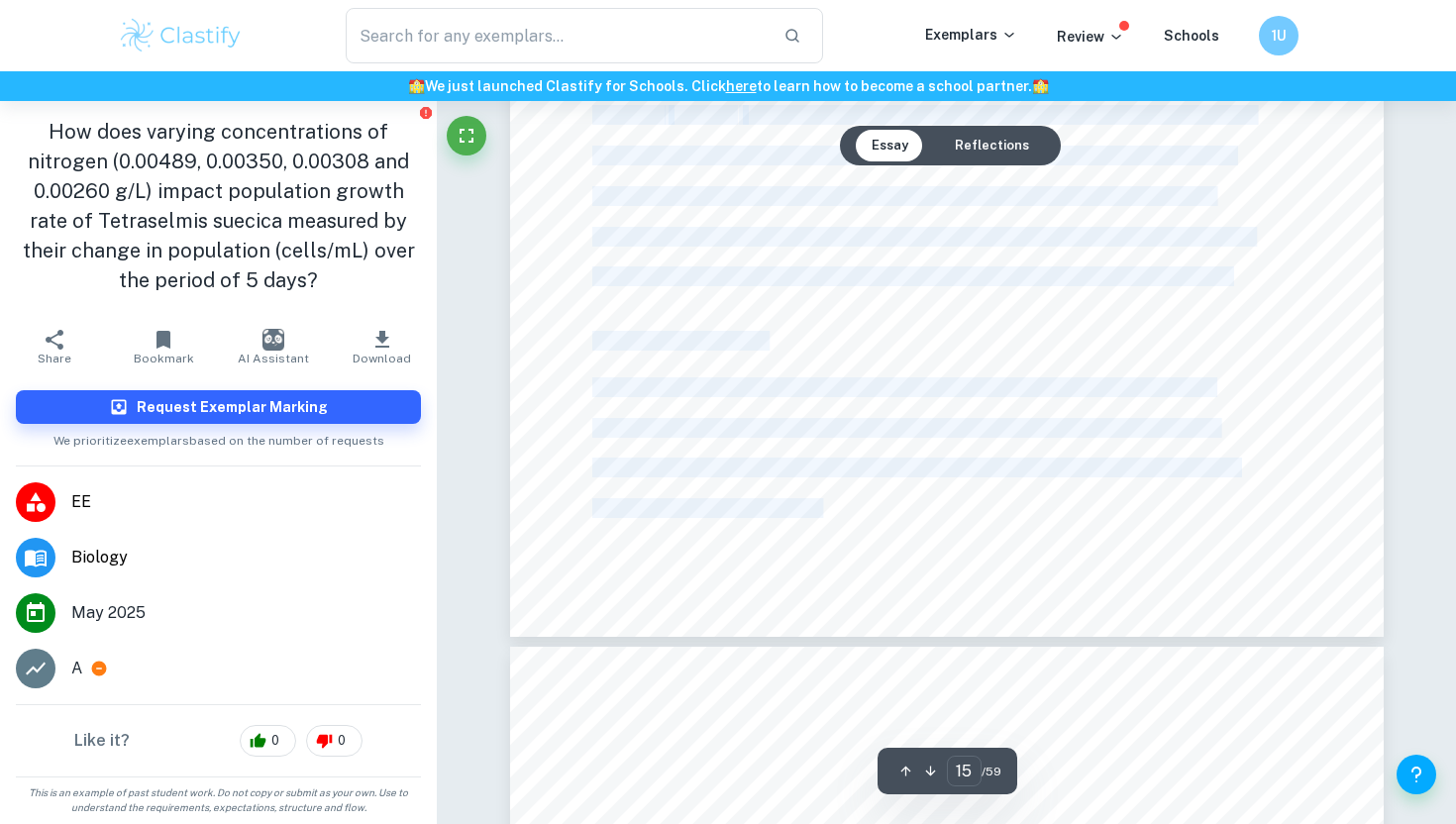 scroll, scrollTop: 18347, scrollLeft: 0, axis: vertical 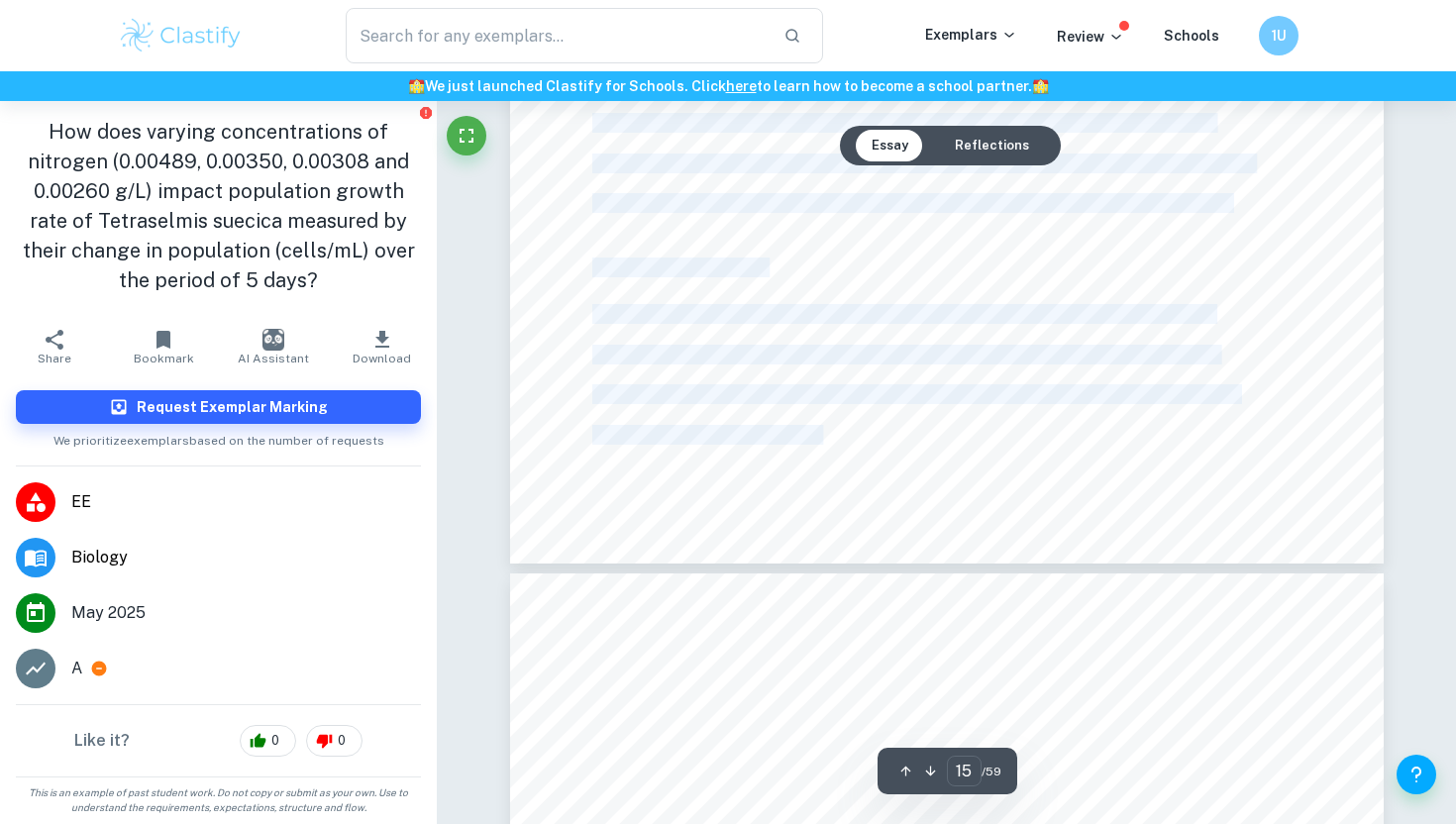 copy on "2.4.1 Ethical consideration 25 plastic cups were used, and eventually disposed of. Efforts were made to minimise the waste, however it is acknowledged that use of disposable plastic contributes to environmental concerns. It was recycled following the local rules. 2.4.2 Environmental consideration Sample of T. suecica was sourced from a pre-grown lab culture, ensuring that no indirect harm was done on the environment. However, at the conclusion of the experiment, the cultures were found with unidentified bacterial strains. To prevent potential impact on the natural environment, the samples were safely discarded by diluting it with water and flushing them down the drain. Given its low nitrogen content and the dilution, its impact on the environment is expected to be negligible. 2.4.3 Safety consideration Fertiliser used in the experiment can potentially cause health issues if an excessive amount is inhaled. Therefore a face mask was worn when crushing it, and a paper covering the mortar to minimise conta..." 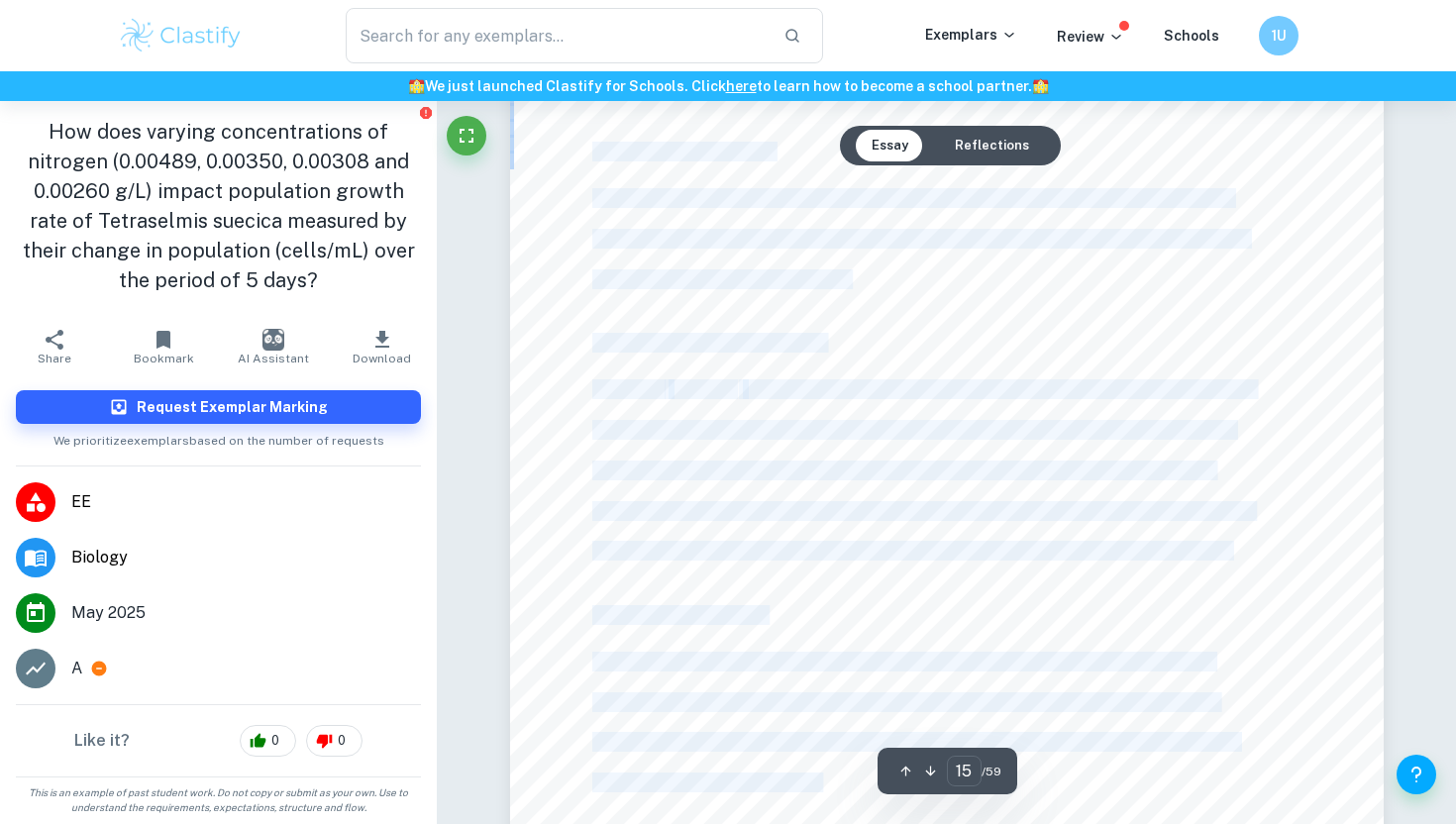 scroll, scrollTop: 18046, scrollLeft: 0, axis: vertical 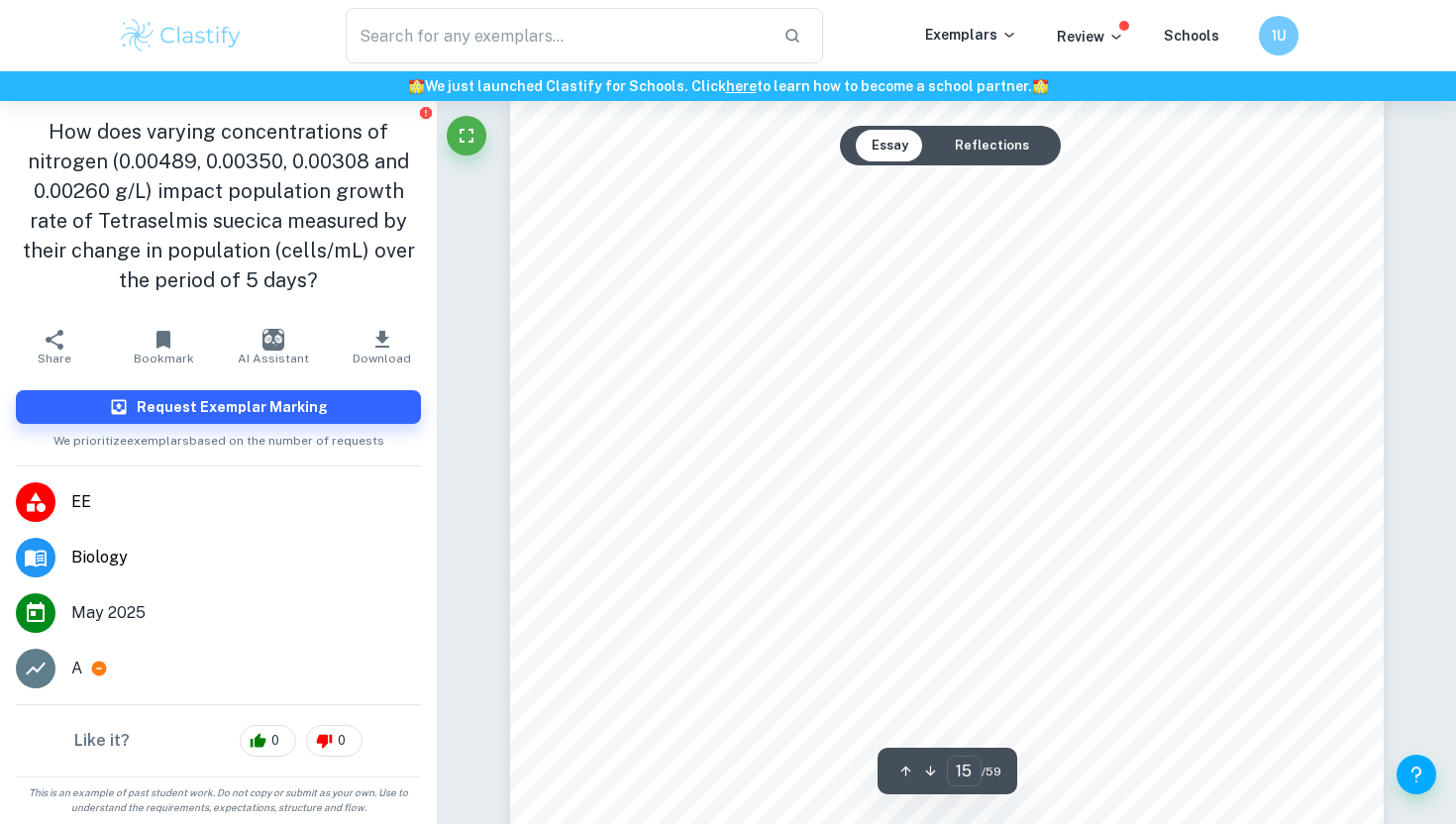 click on "15 Example: Condition A 0.0798 g/L Volume from stock Final solution concentration g/L Equation performed Stock concentration calculated g/L Mass of fertiliser(g) to be added to 100mL (stock) 10 0.3192 10x=0.3192×1500 47.88 4.788 table 2: Calculations performed to figure out the stock concentration 2.4 Ethical, Environmental and Safety consideration 2.4.1 Ethical consideration 25 plastic cups were used, and eventually disposed of. Efforts were made to minimise the waste, however it is acknowledged that use of disposable plastic contributes to environmental concerns. It was recycled following the local rules. 2.4.2 Environmental consideration Sample of T. suecica was sourced from a pre-grown lab culture, ensuring that no indirect harm was done on the environment. However, at the conclusion of the experiment, the cultures were found with unidentified bacterial strains. To prevent potential impact on the natural environment, the 2.4.3 Safety consideration gloves were used to ensure safety." at bounding box center (947, 248) 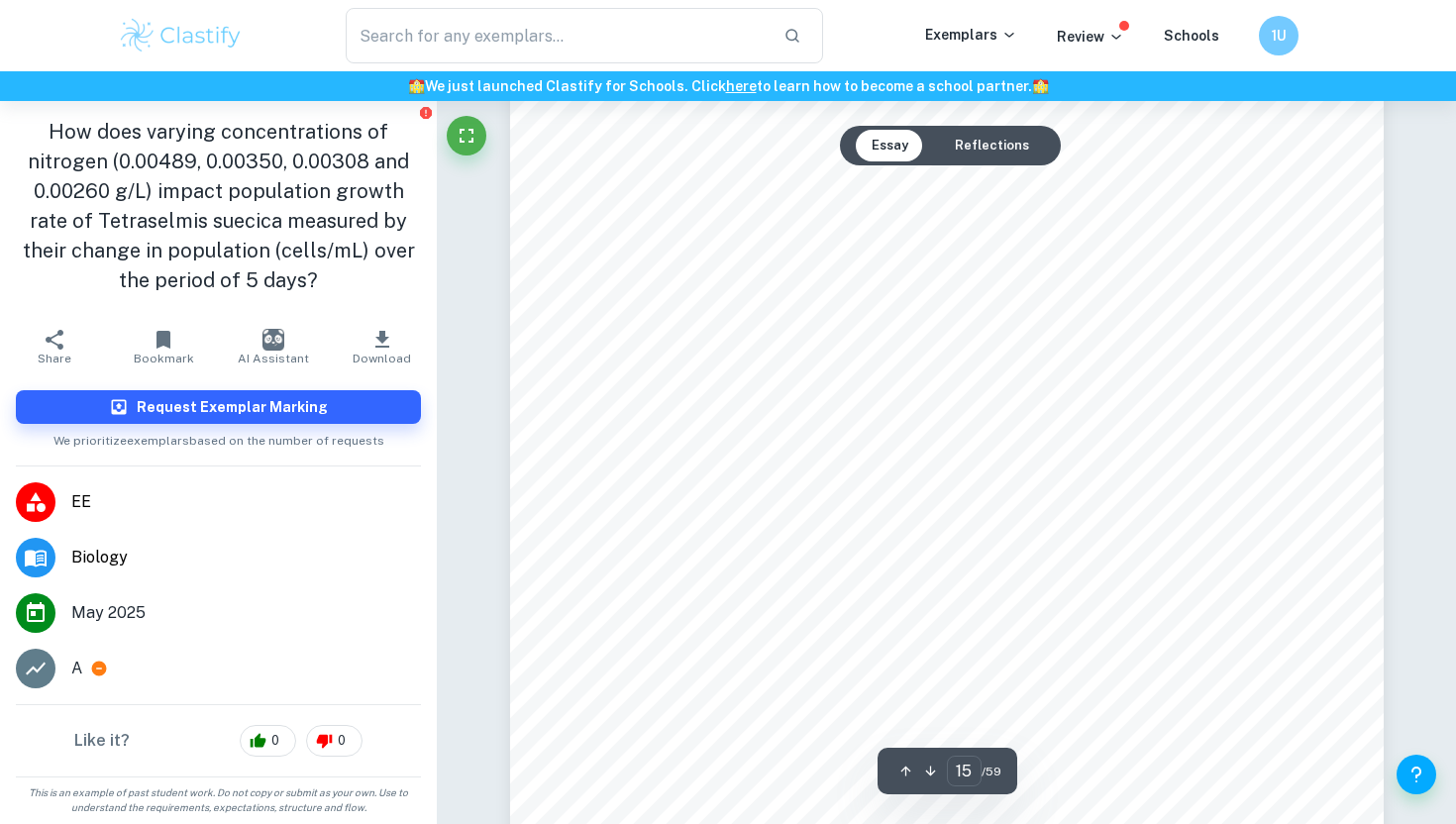 scroll, scrollTop: 17870, scrollLeft: 0, axis: vertical 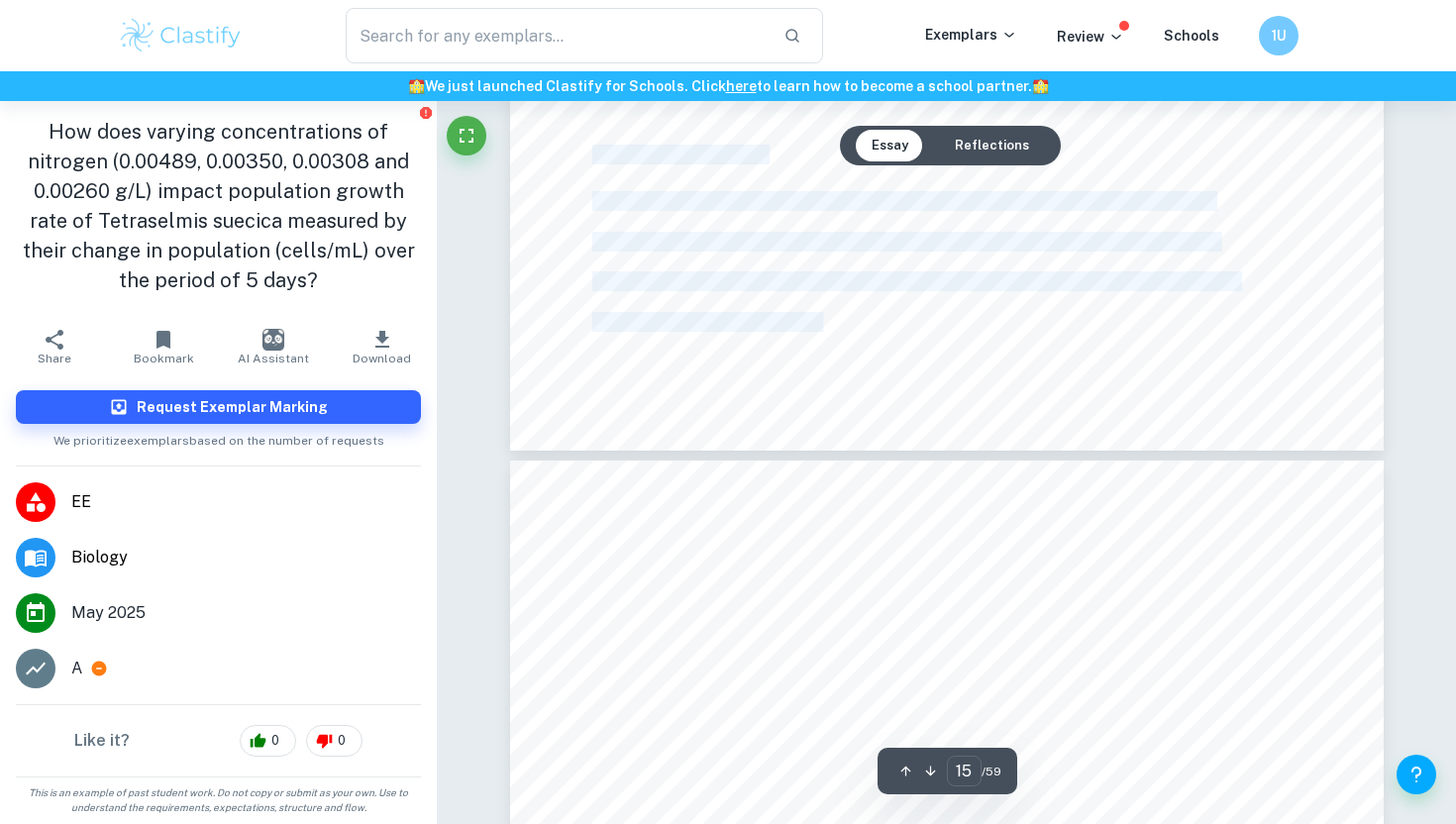 drag, startPoint x: 593, startPoint y: 275, endPoint x: 847, endPoint y: 350, distance: 264.8415 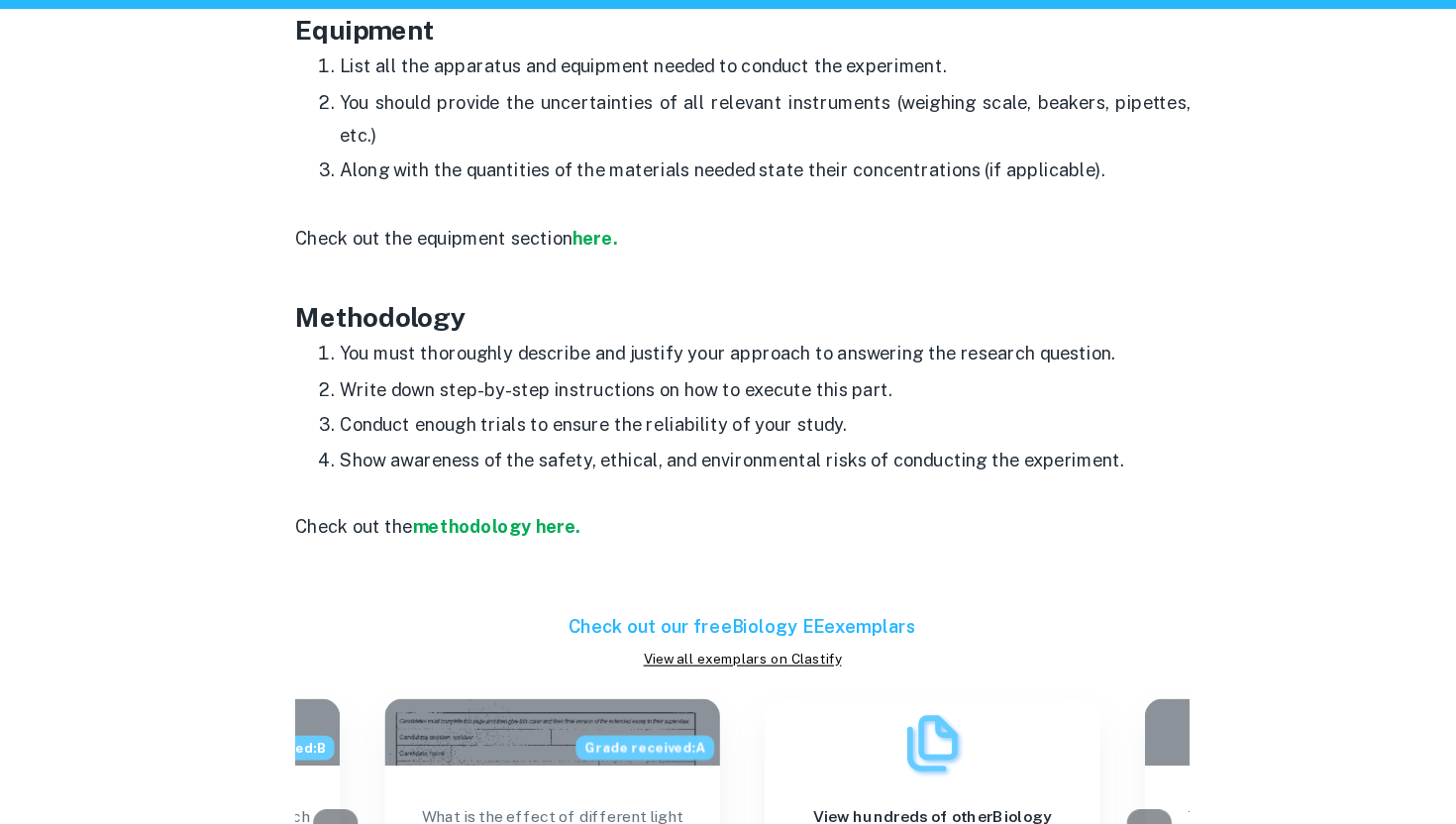 scroll, scrollTop: 2886, scrollLeft: 0, axis: vertical 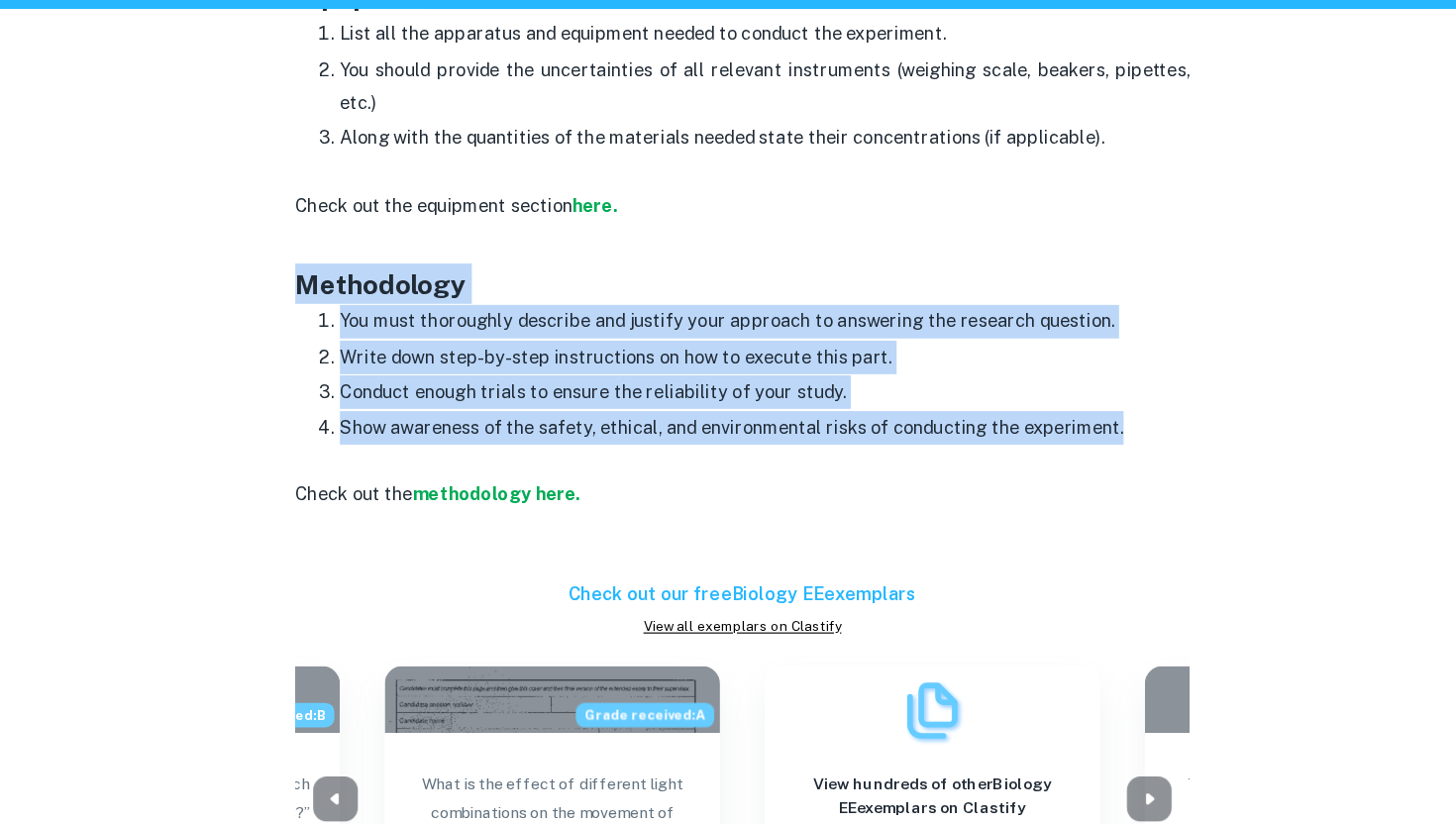 drag, startPoint x: 1117, startPoint y: 479, endPoint x: 282, endPoint y: 362, distance: 843.15716 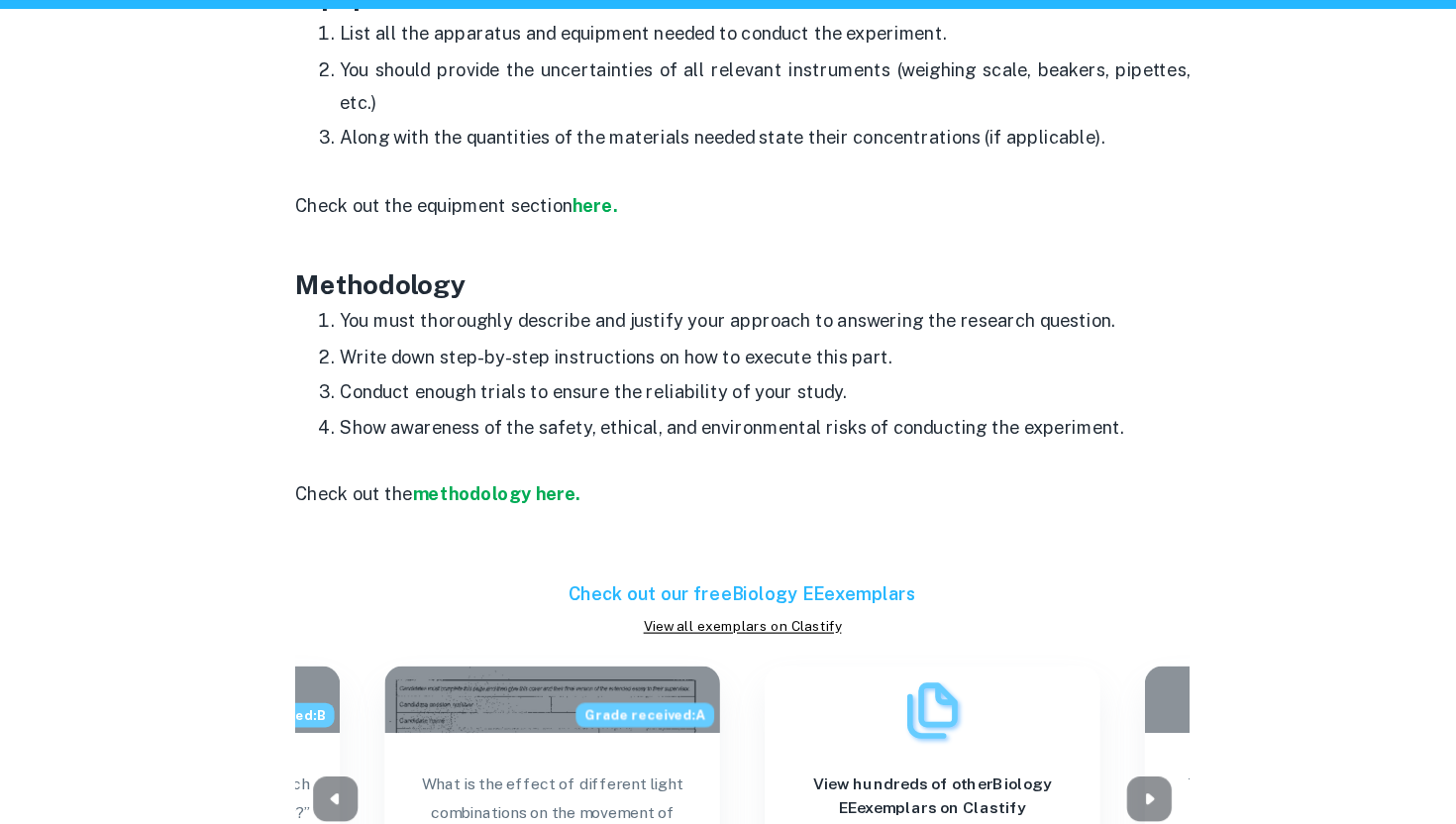 click on "Conduct enough trials to ensure the reliability of your study." at bounding box center [748, 441] 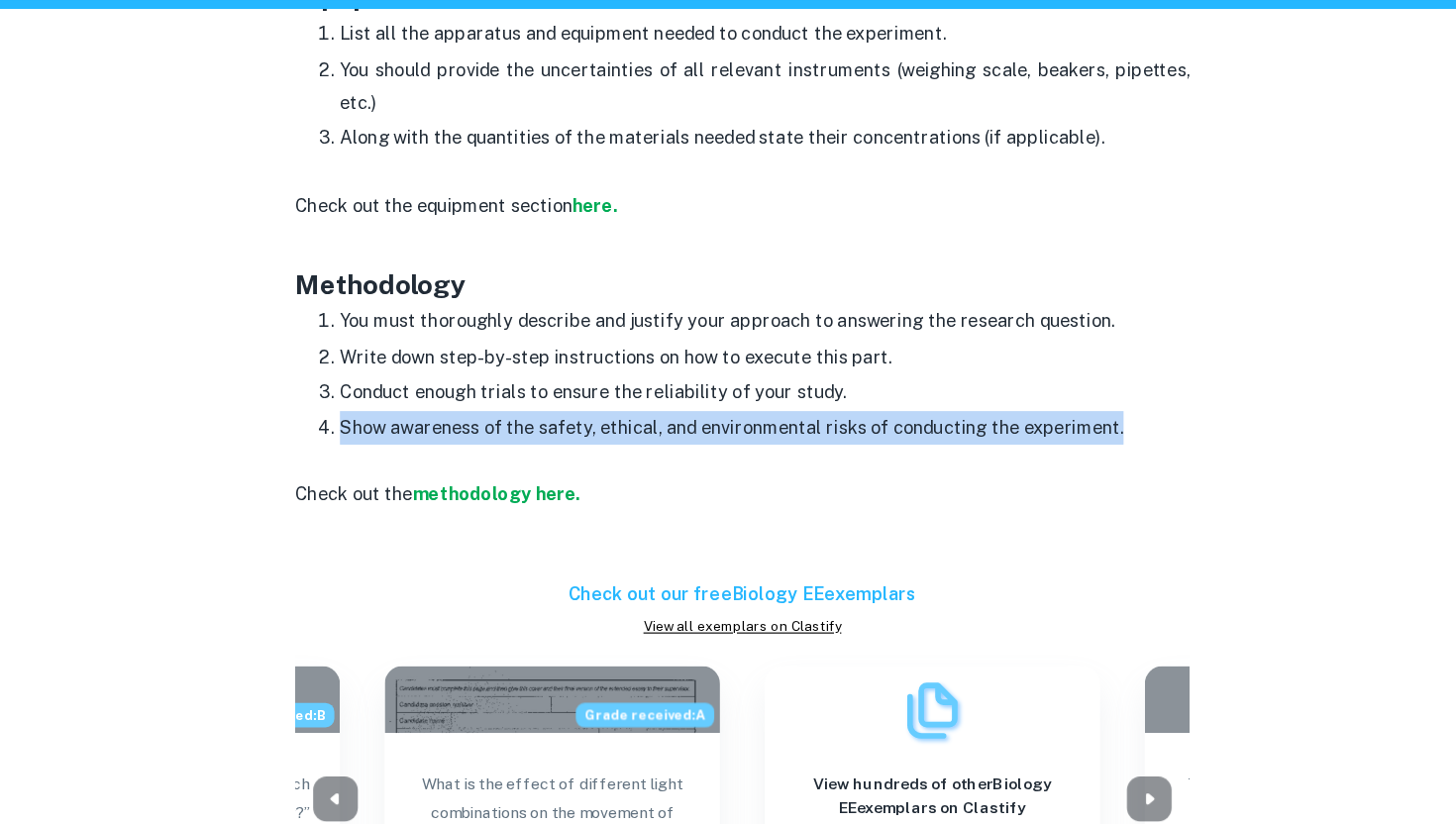 drag, startPoint x: 1083, startPoint y: 481, endPoint x: 313, endPoint y: 464, distance: 770.188 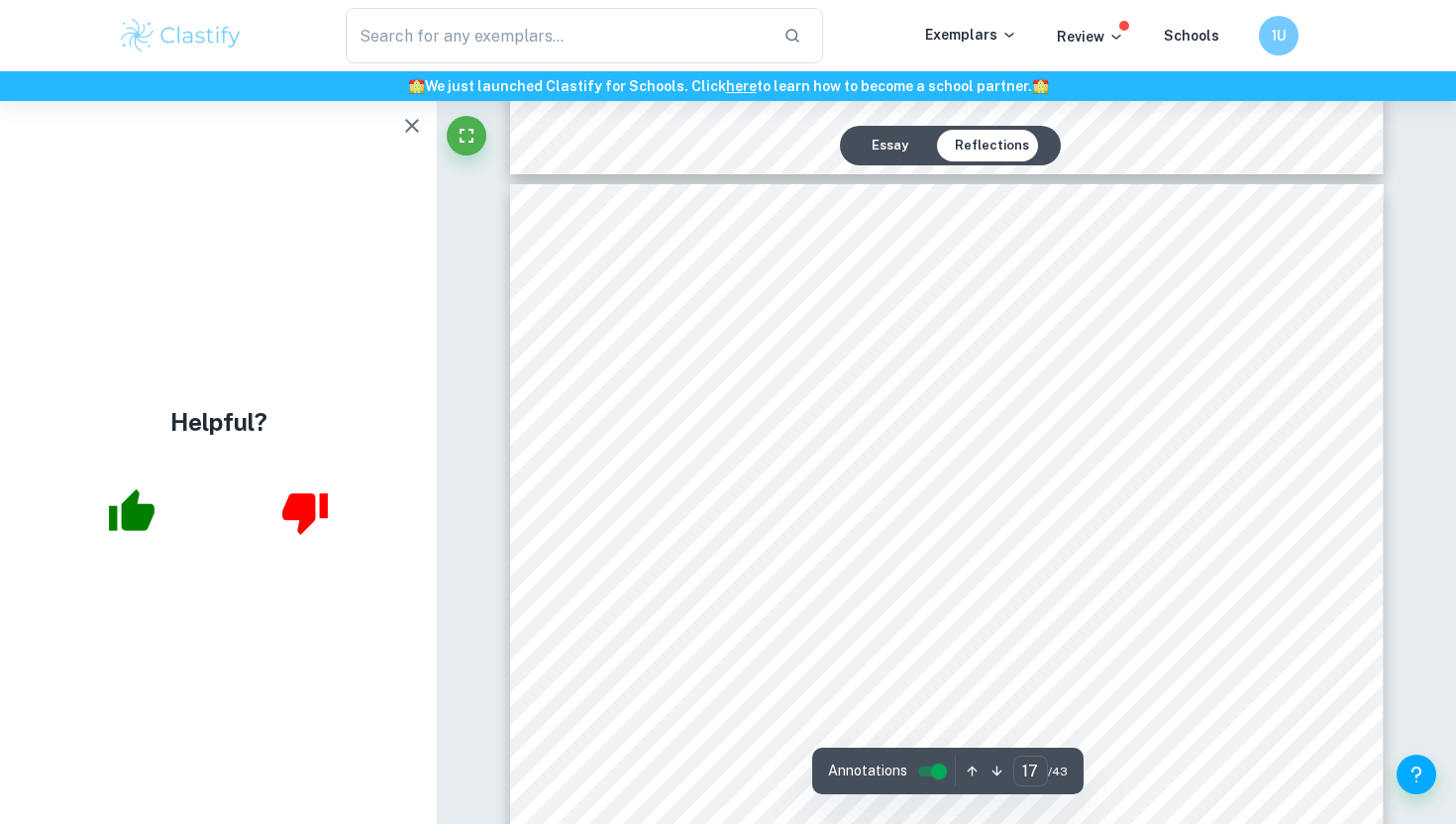 scroll, scrollTop: 19889, scrollLeft: 0, axis: vertical 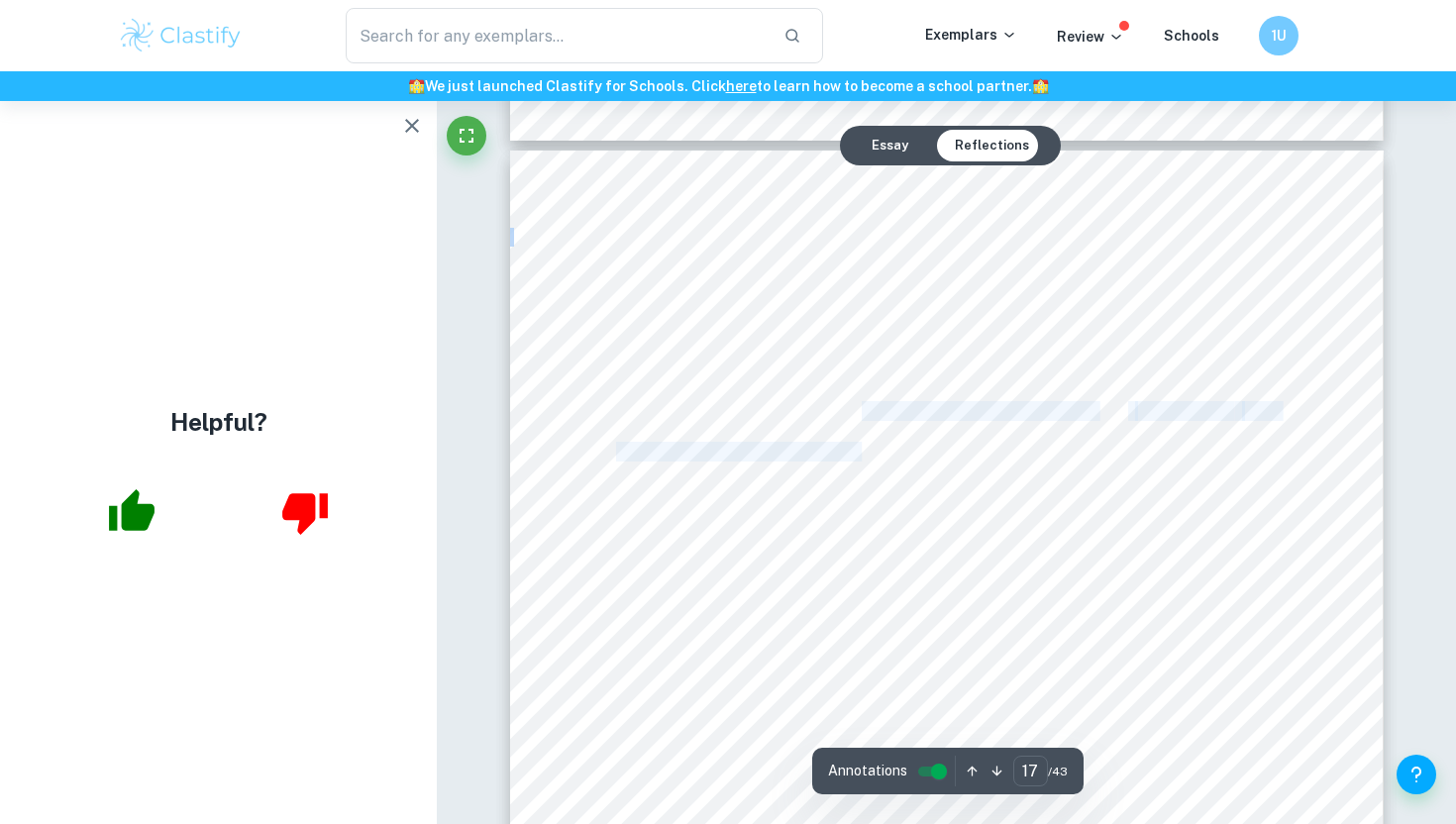 drag, startPoint x: 875, startPoint y: 451, endPoint x: 878, endPoint y: 415, distance: 36.124784 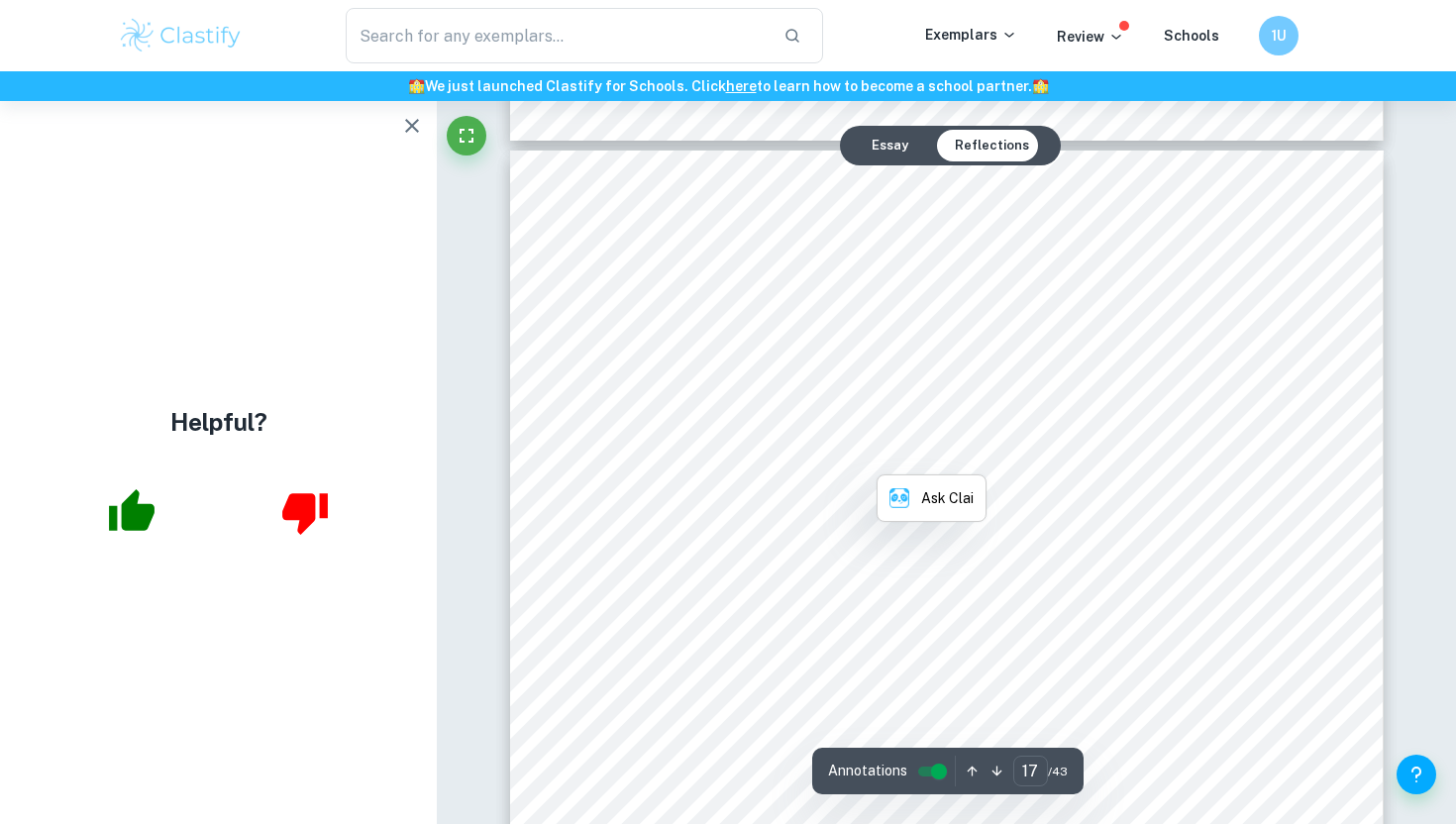 click on "` 16 7.3 Ethical Considerations An ethical consideration is the harm caused to plants in the various concentrations of copper (II) sulfate. Furthermore, the use of   Vigna radiata   seeds in the experiment is a source of food wastage. To mitigate these ethical concerns, only the exact amount of   Vigna radiata   seeds required are used for the experiment. 8. Data and Processing 8.1 Qualitative Data As the copper (II) sulfate solutions with concentrations of 1.0 mg/L, 3.0 mg/L, 5.0 mg/L, 7.0 mg/L, 9.0 mg/L were prepared, it was observed that the greater the copper (II) sulfate concentration, the deeper the colour of the solution (blue in colour). As the copper (II) sulfate concentration increased, stunted growth was observed amongst the   Vigna radiata   seeds. Slight discoloration of leaves (yellowing) and curling of leaf margins were observed at higher copper (II) sulfate concentrations such as 7mg/L and 9mg/L, noticeably more distinct at 9mg/L. It was changed from deep green to light green." at bounding box center [947, 768] 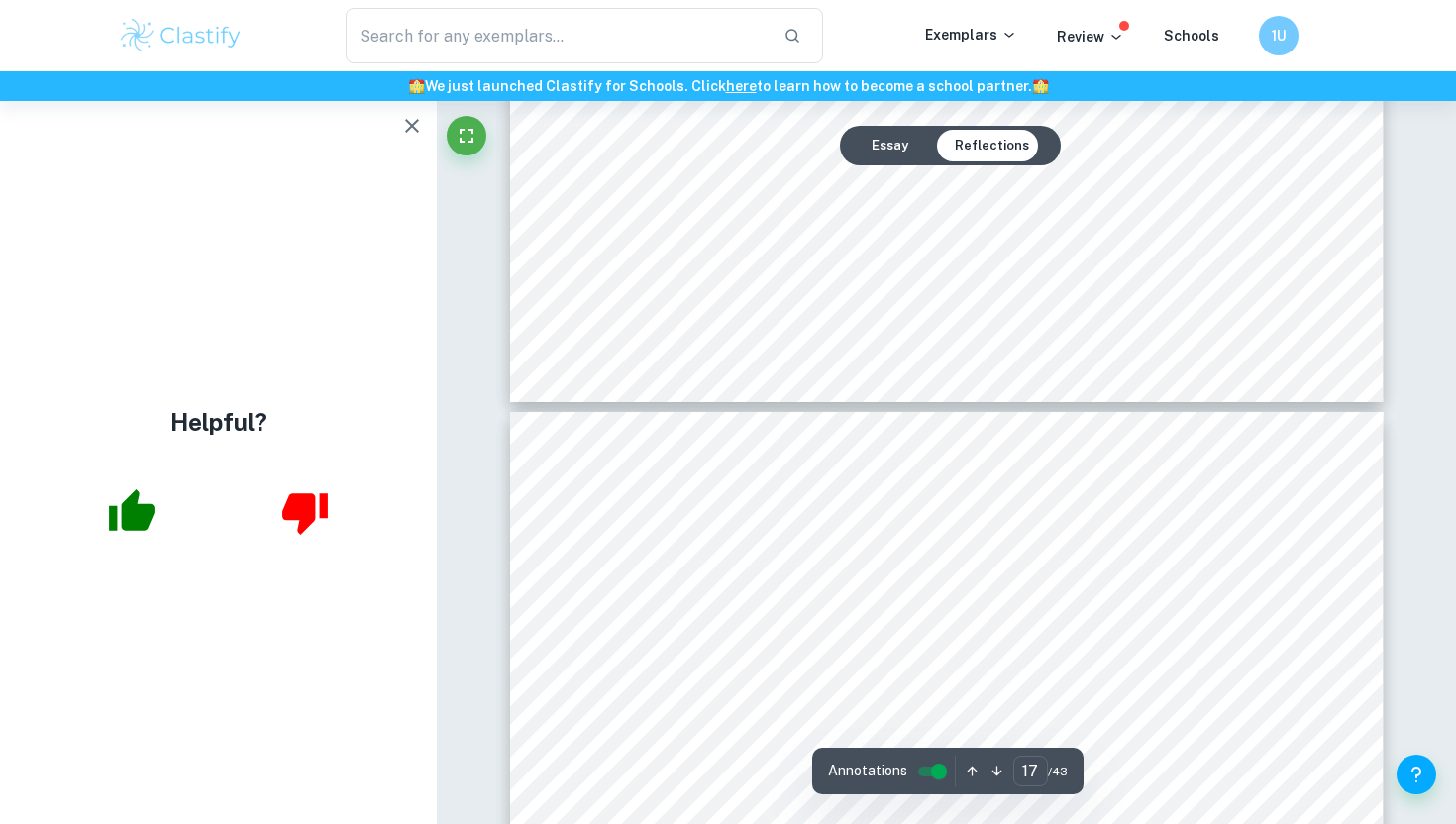type on "16" 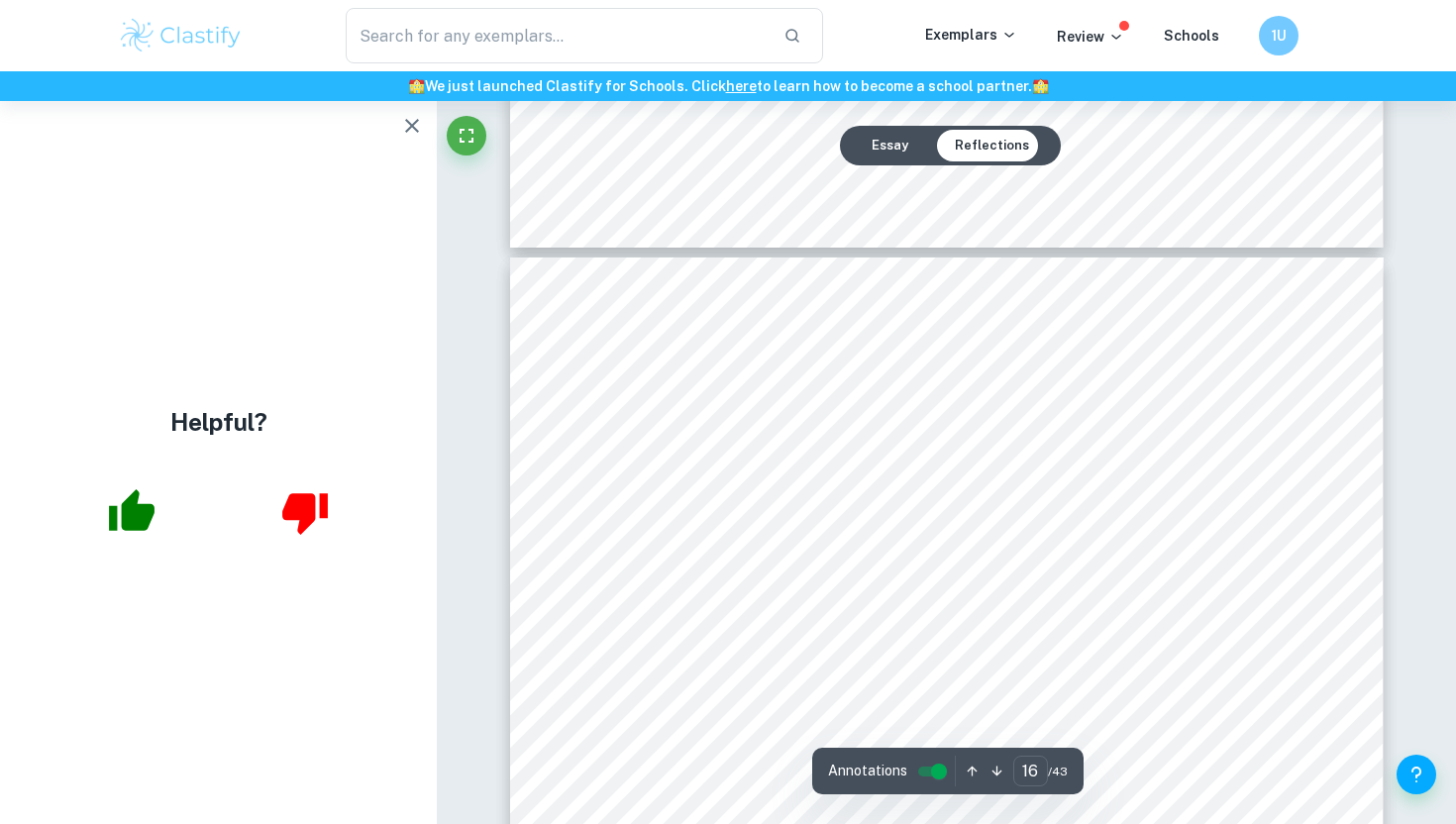 scroll, scrollTop: 18529, scrollLeft: 0, axis: vertical 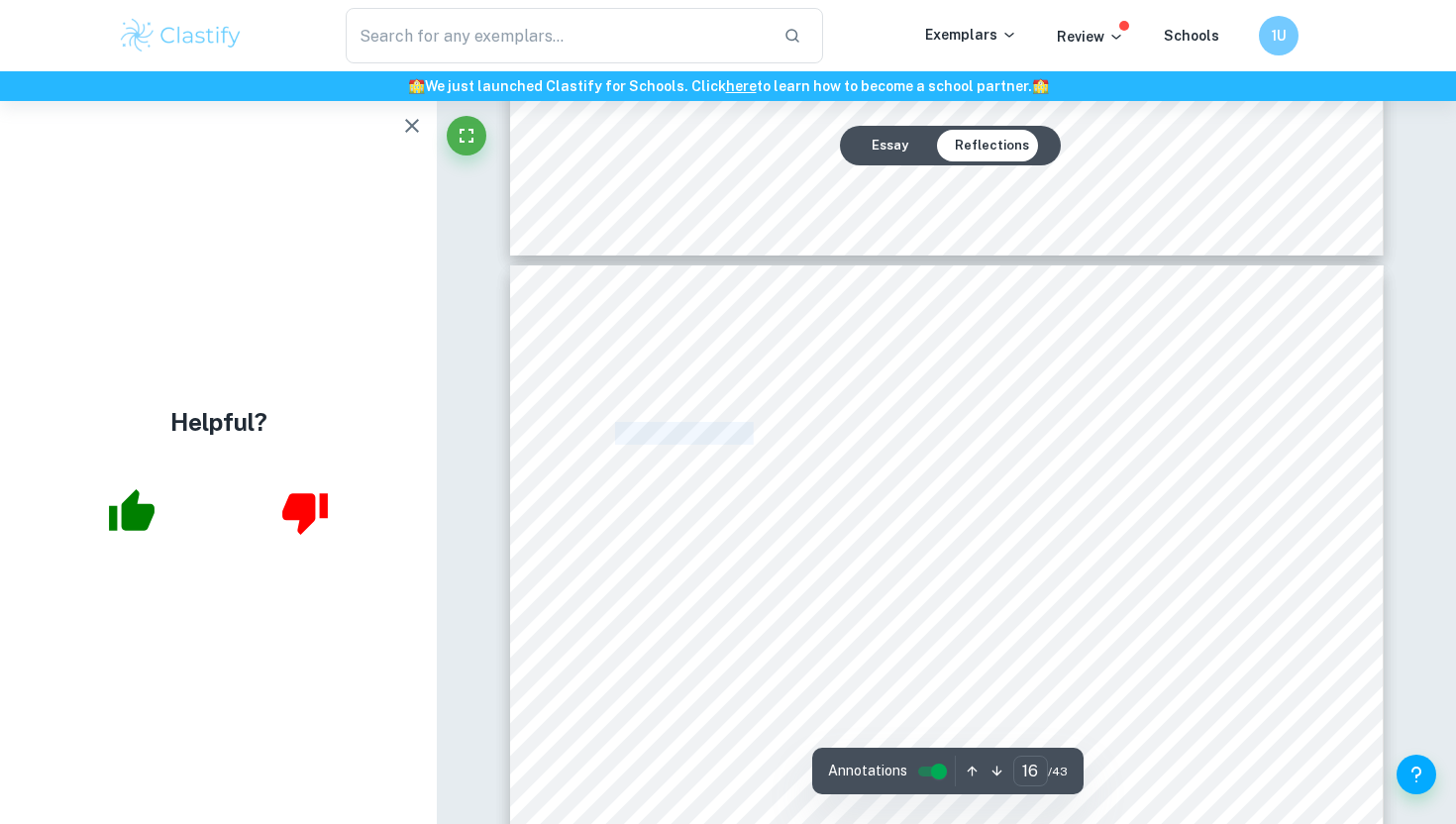 drag, startPoint x: 615, startPoint y: 429, endPoint x: 758, endPoint y: 423, distance: 143.12582 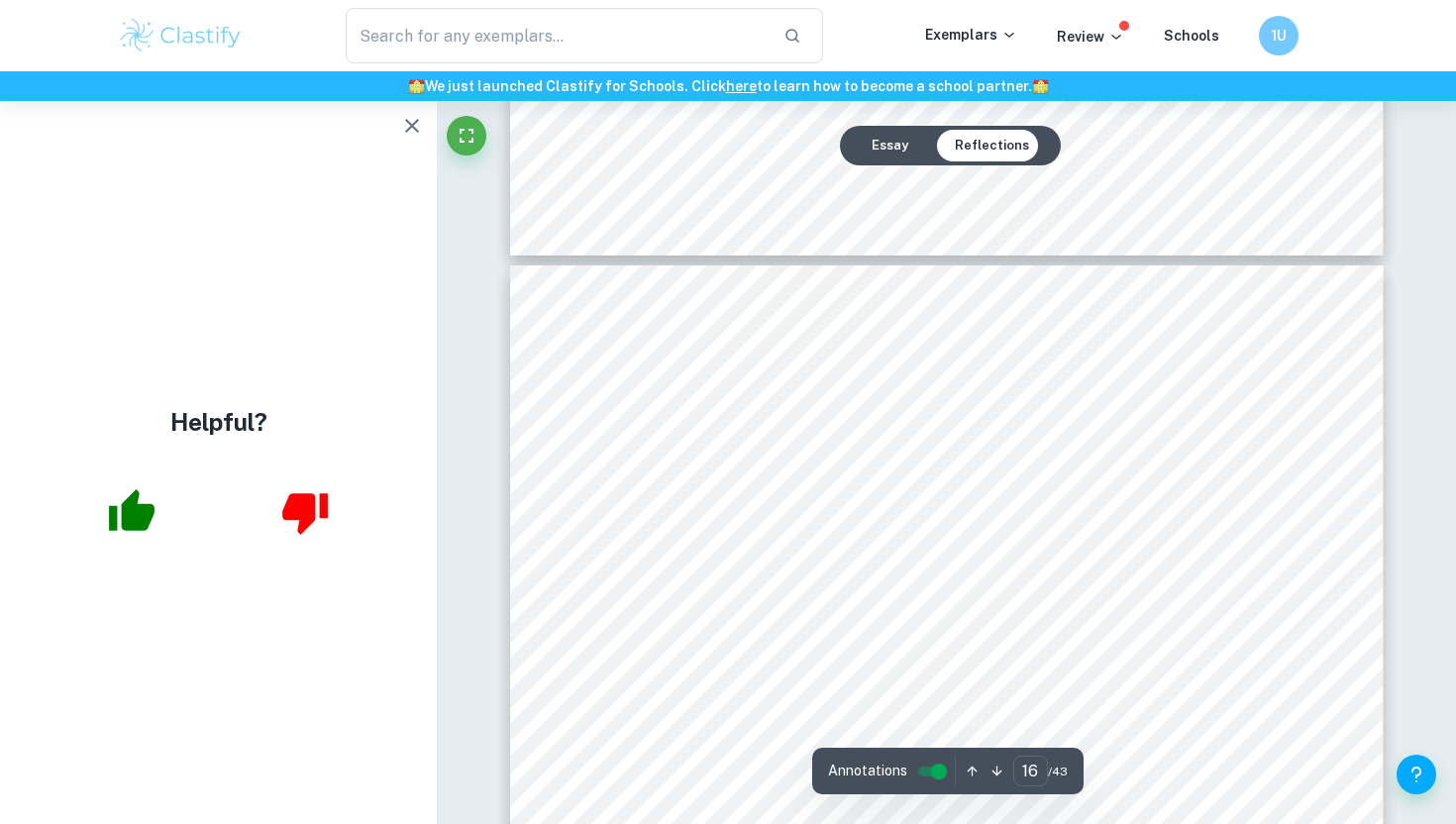 click on "` 15 7. Safety, Environmental, Ethical Considerations 7.1 Safety Considerations According to   (Sigma-Aldrich),   80% Ethanol solution can cause skin and eye irritation upon contact. To prevent this, gloves, safety goggles and lab coats should be always worn. 80% ethanol solution is also highly flammable in nature and thus should be put far from open fire sources. Copper (II) sulfate is highly corrosive, potentially causing skin and eye irritation (Fisher Scientific) . Inhalation of copper (II) sulfate can also result in irritation of the respiratory tract   (National Pesticide Information Center).   Hence, besides gloves, safety goggles and lab coats, to avoid inhalation of copper (II) sulfate, masks should be worn while the preparation of copper (II) sulfate solutions should be conducted in a well-ventilated area. Furthermore, at night, plants will release more CO 2   during respiration than it uses in photosynthesis. Hence, the Vigna radiata   2   poisoning and hyperventilation. improperly" at bounding box center (947, 882) 